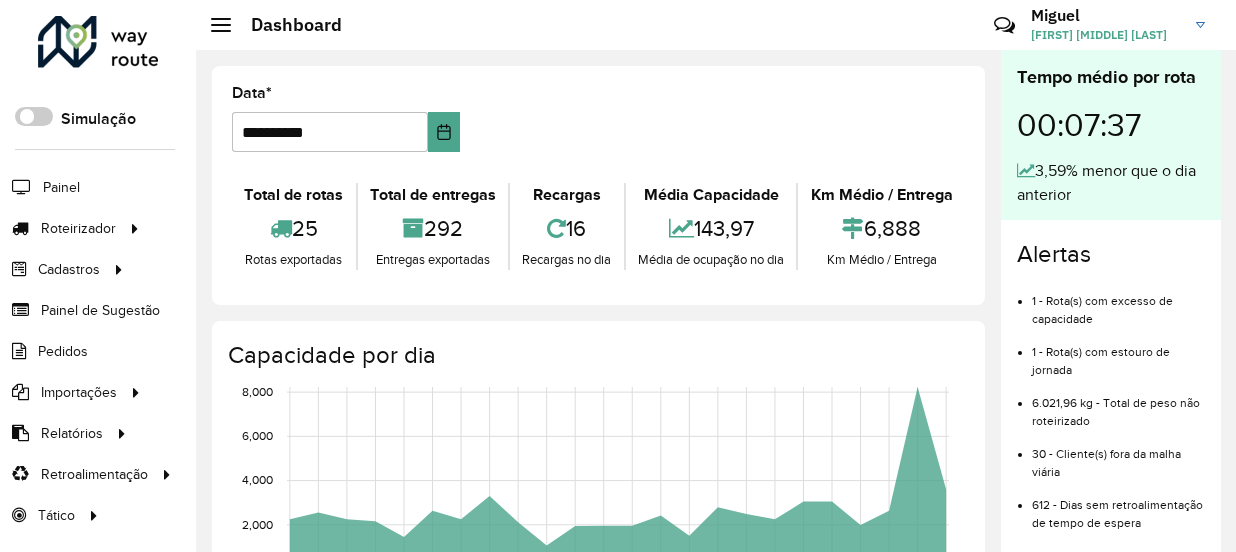 scroll, scrollTop: 0, scrollLeft: 0, axis: both 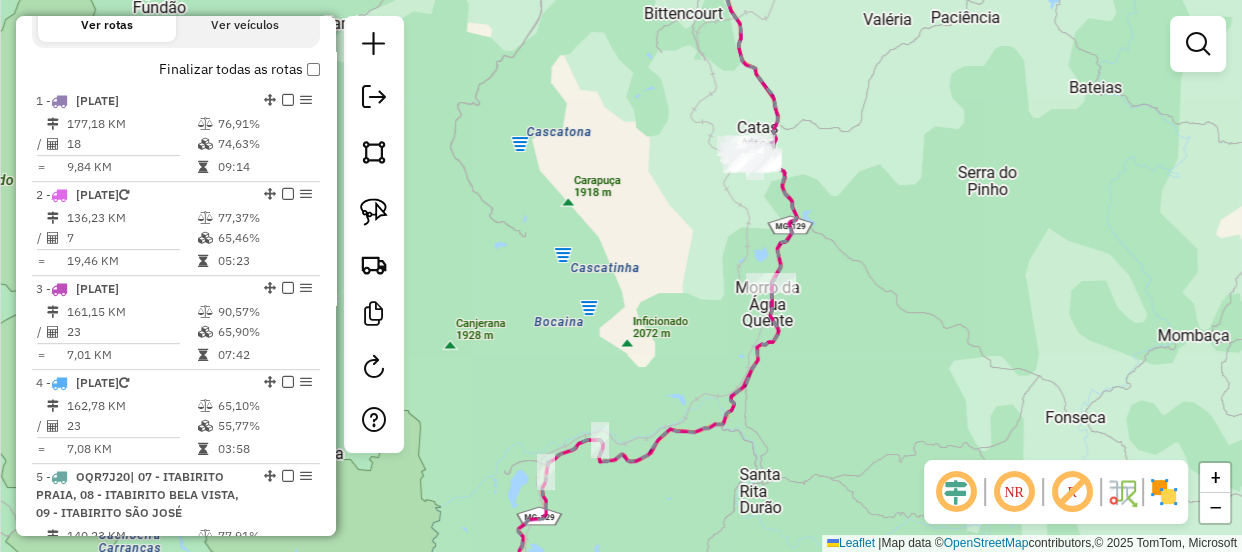 drag, startPoint x: 554, startPoint y: 189, endPoint x: 610, endPoint y: 190, distance: 56.008926 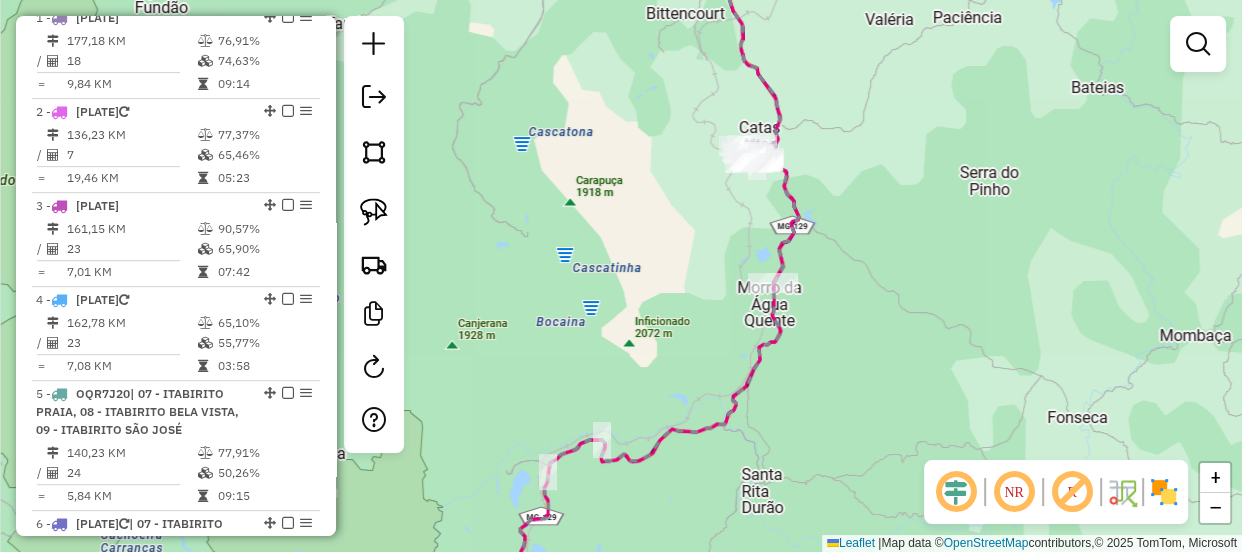 scroll, scrollTop: 545, scrollLeft: 0, axis: vertical 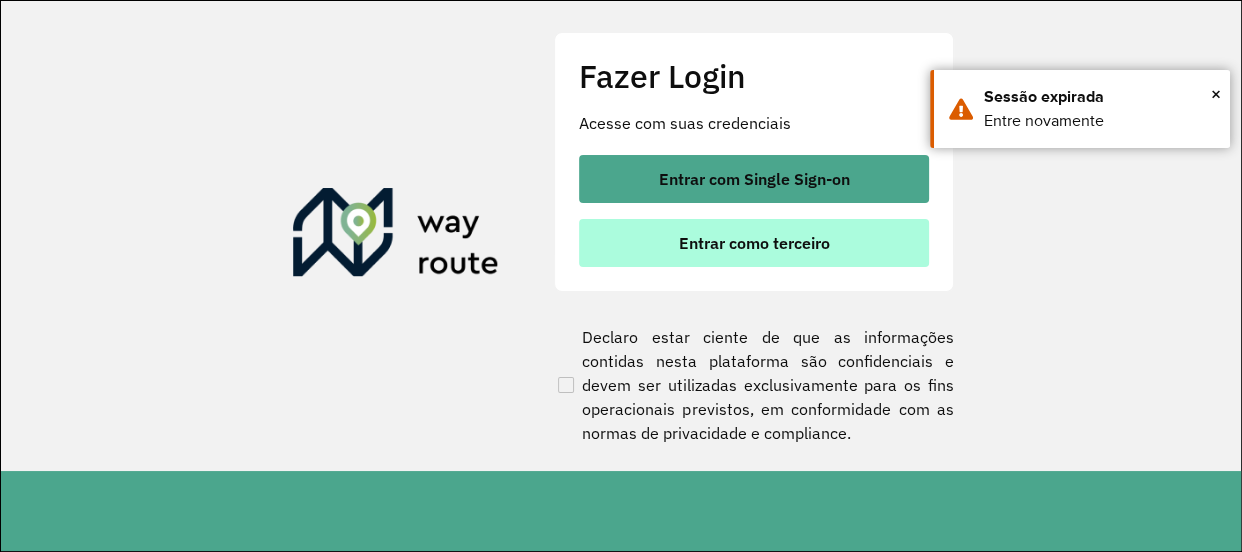 click on "Entrar como terceiro" at bounding box center (754, 243) 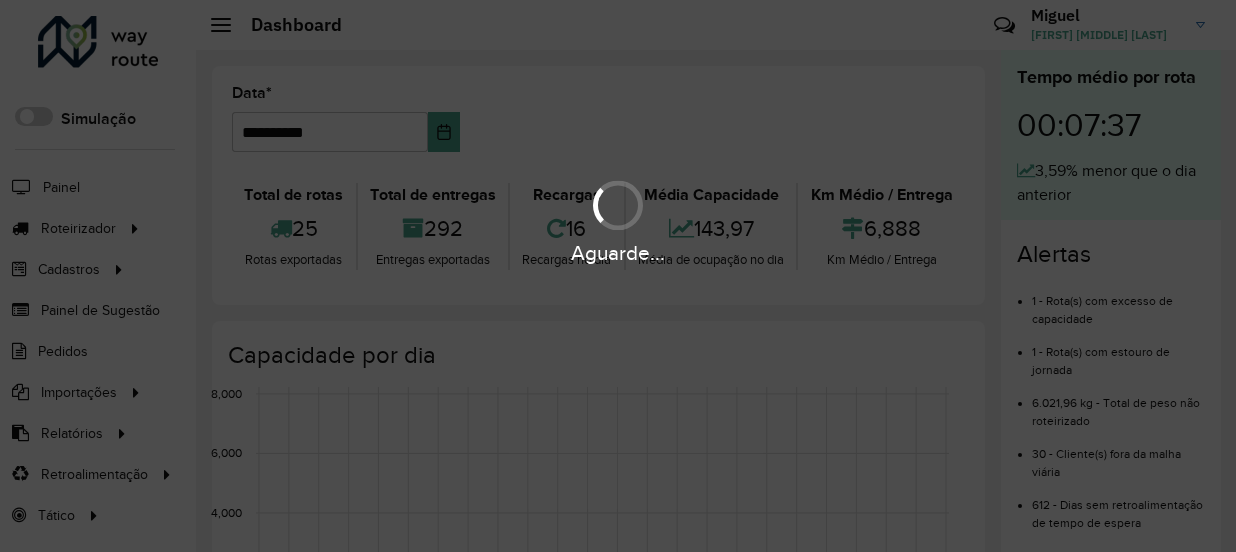scroll, scrollTop: 0, scrollLeft: 0, axis: both 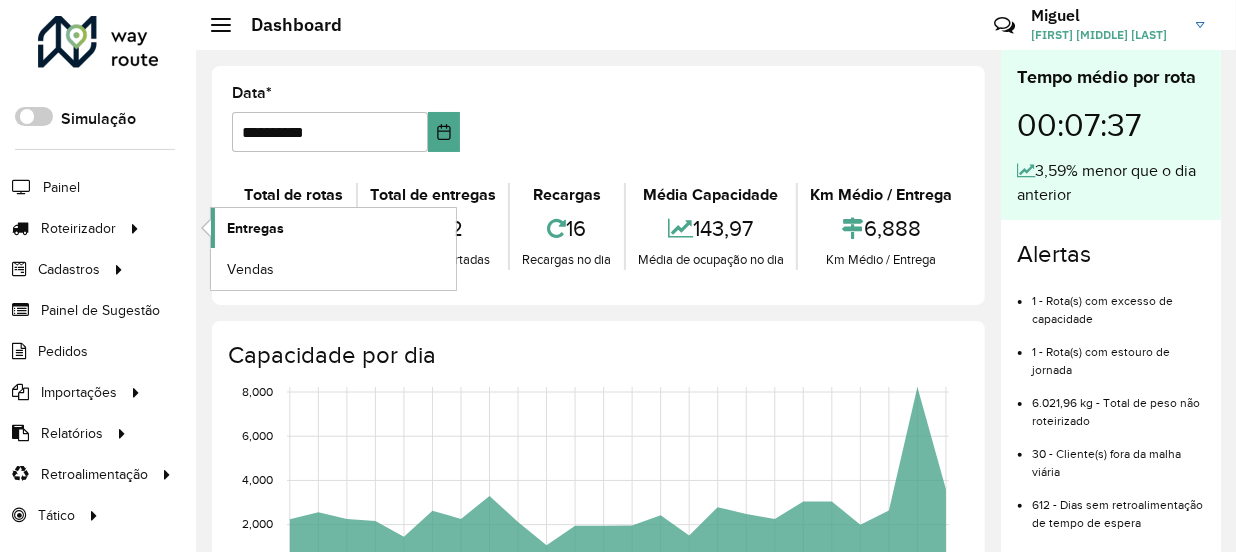 click on "Entregas" 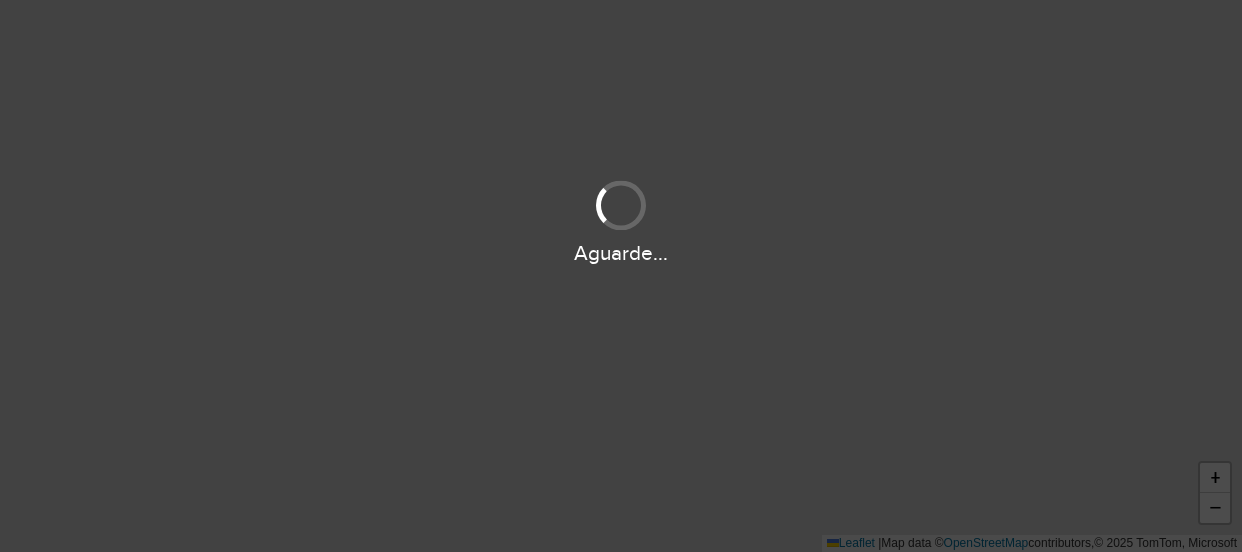 scroll, scrollTop: 0, scrollLeft: 0, axis: both 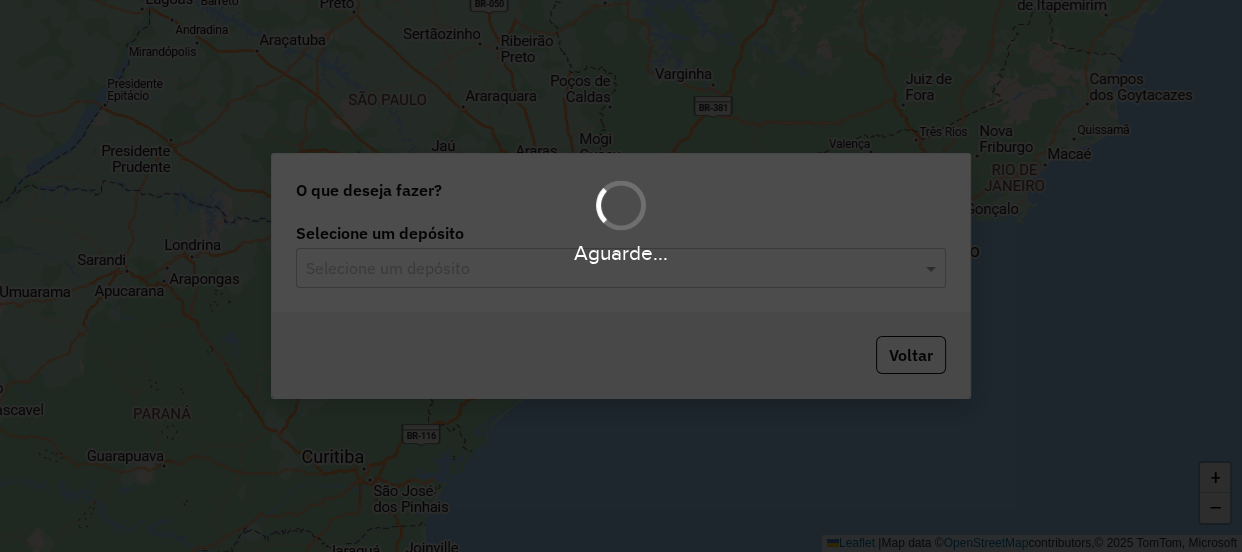 click 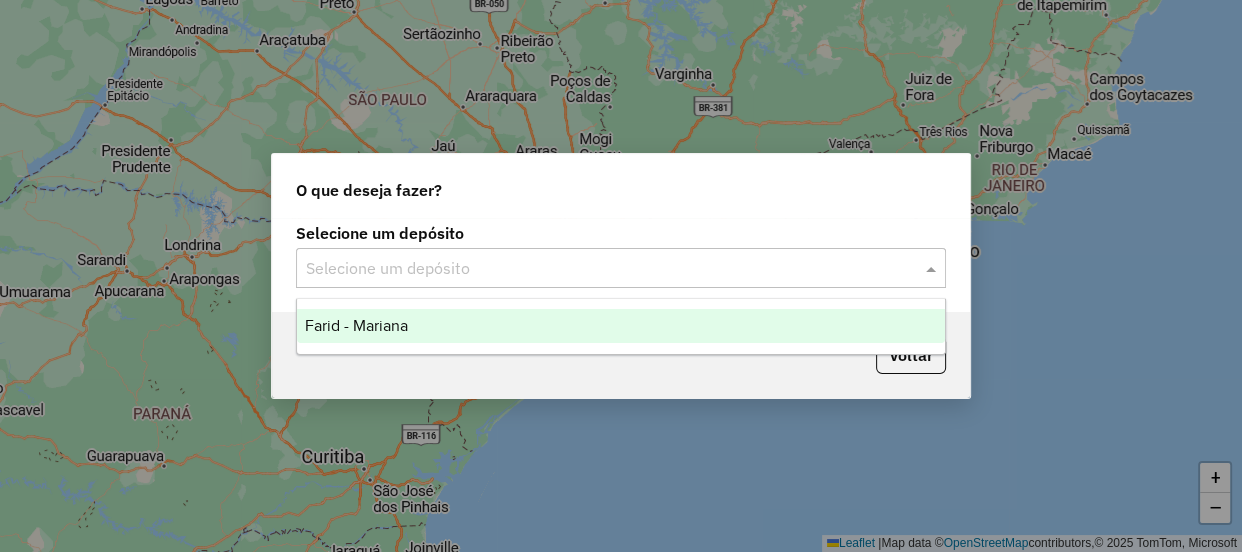 click on "Farid - Mariana" at bounding box center [621, 326] 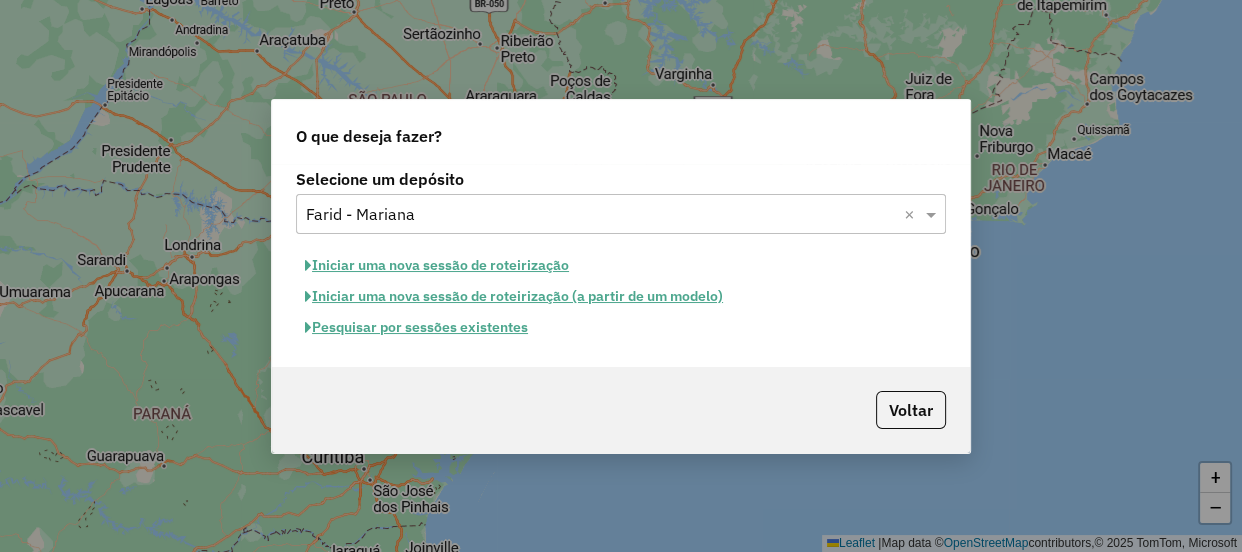 click on "Pesquisar por sessões existentes" 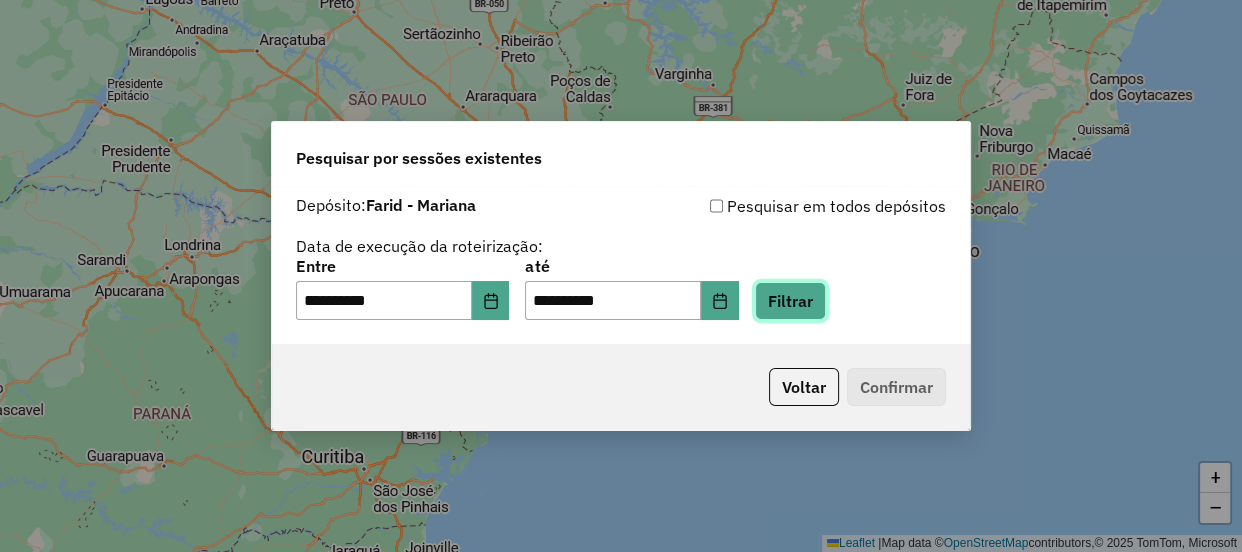 click on "Filtrar" 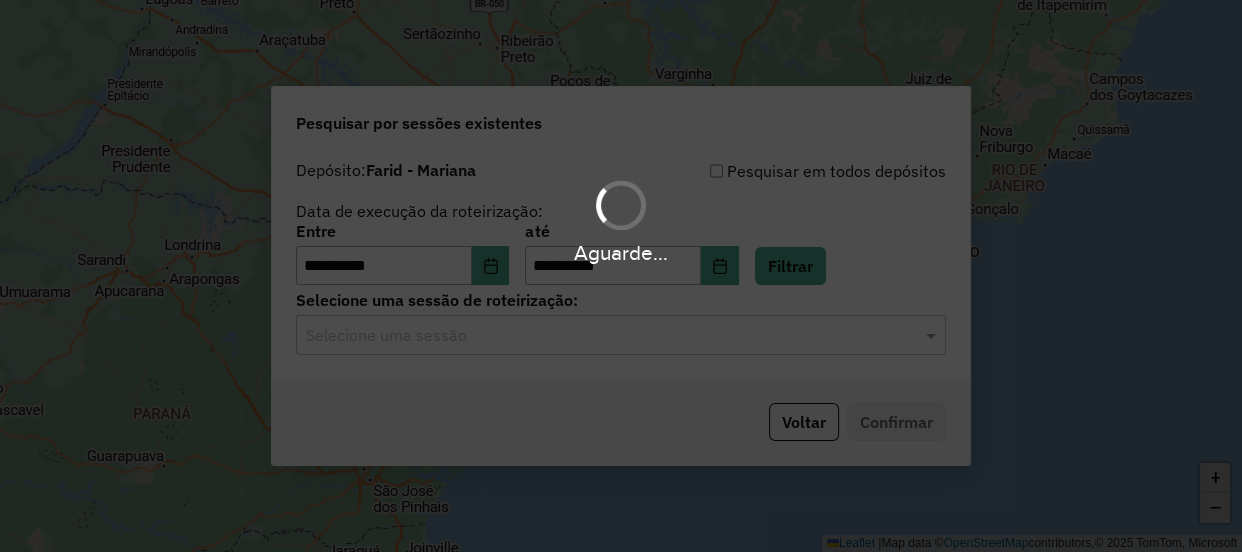 click on "**********" at bounding box center (621, 276) 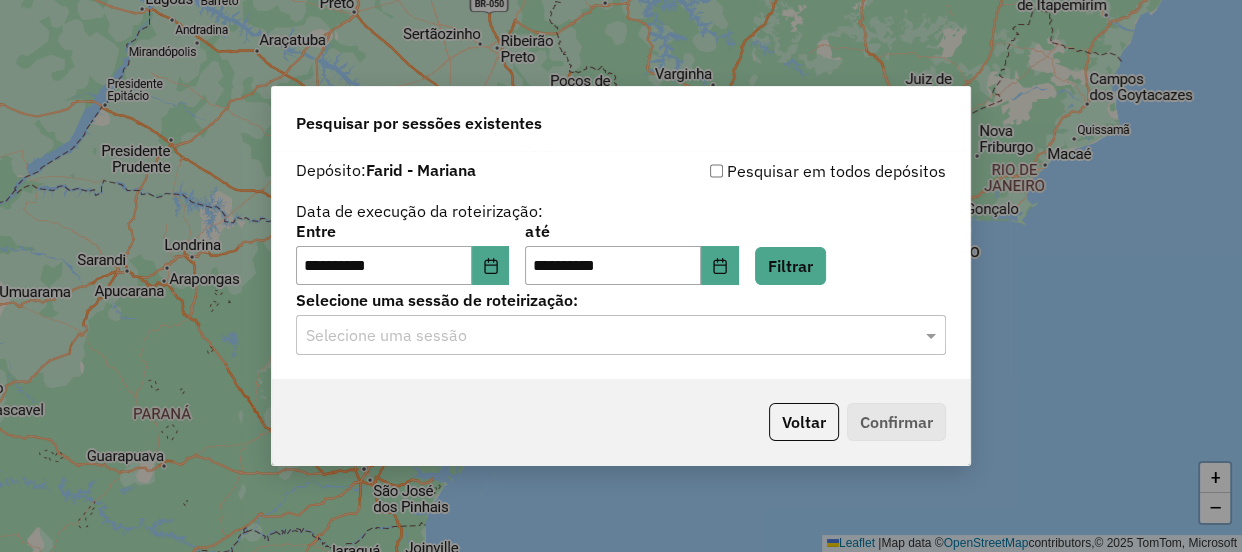 click 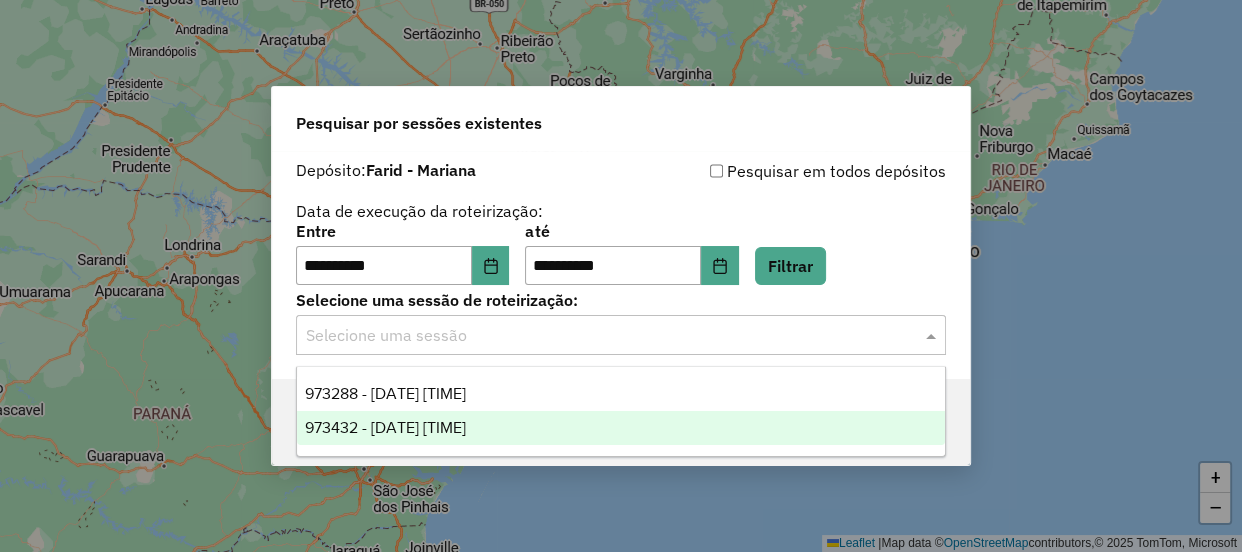 click on "973432 - 01/08/2025 18:25" at bounding box center (385, 427) 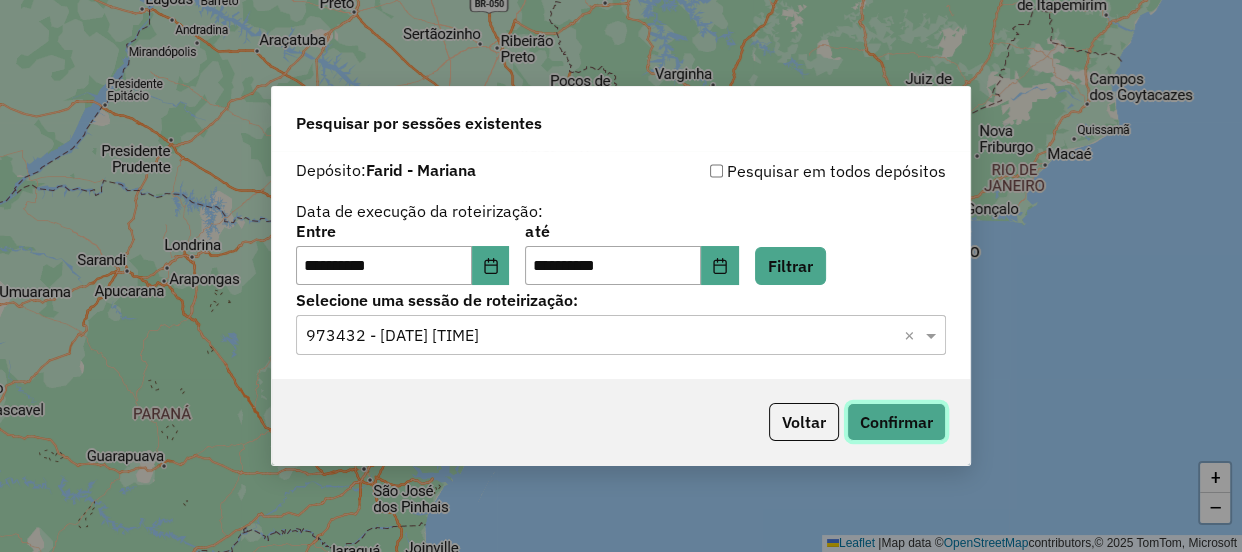 click on "Confirmar" 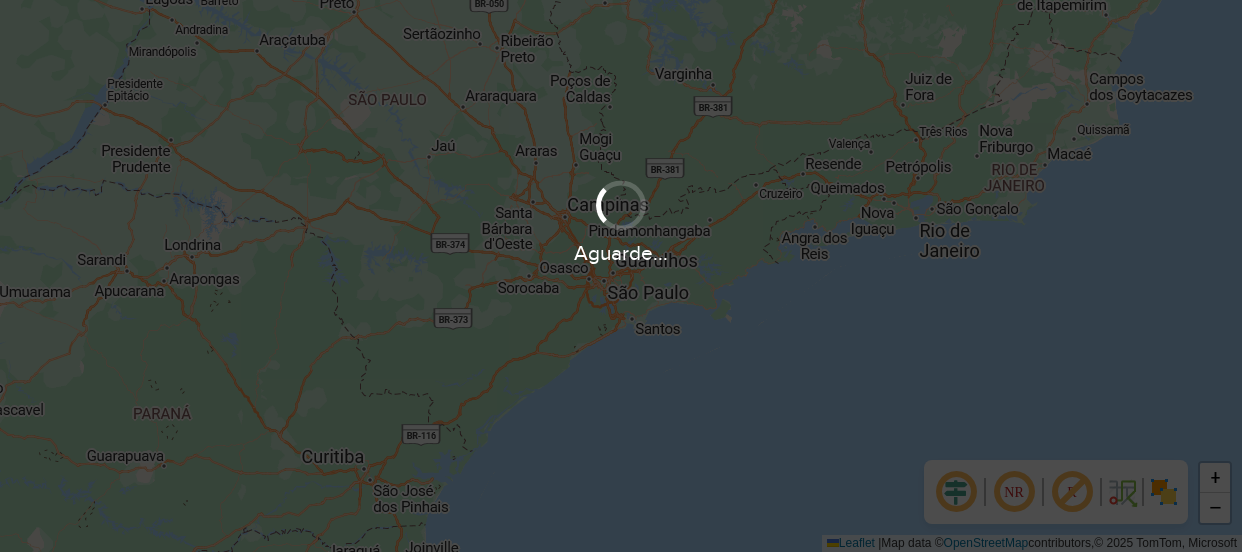 scroll, scrollTop: 0, scrollLeft: 0, axis: both 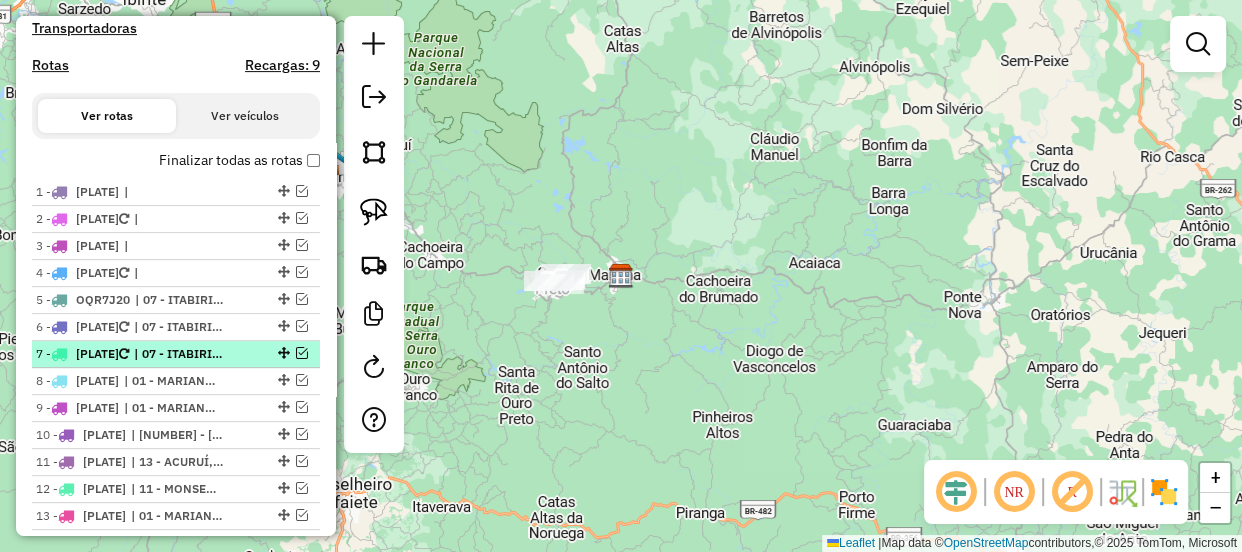click at bounding box center [302, 353] 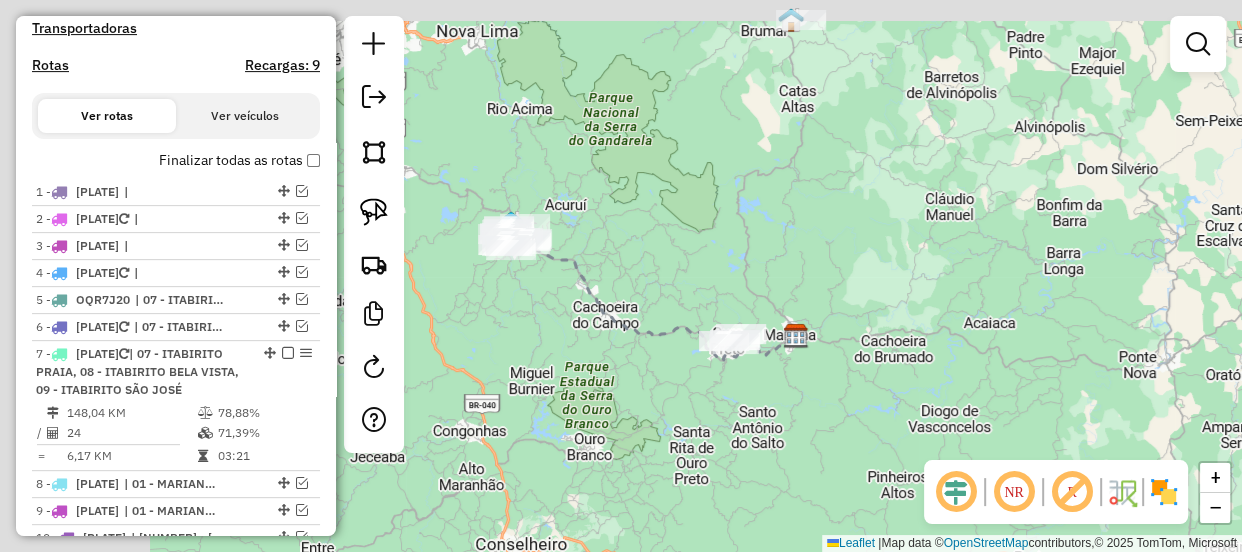 drag, startPoint x: 630, startPoint y: 341, endPoint x: 661, endPoint y: 350, distance: 32.280025 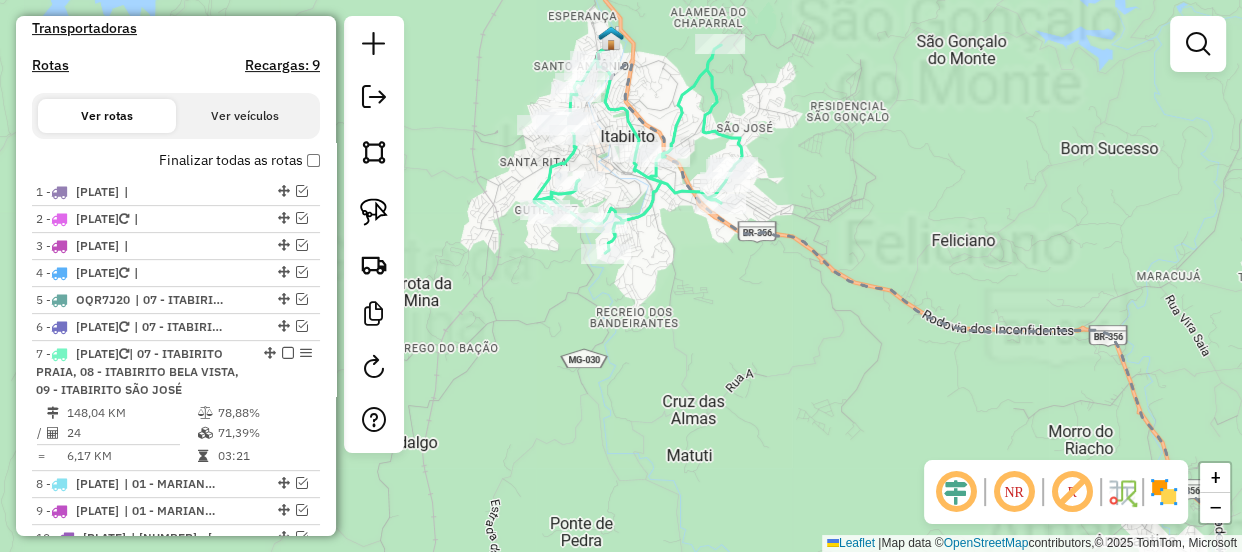 drag, startPoint x: 508, startPoint y: 239, endPoint x: 545, endPoint y: 300, distance: 71.34424 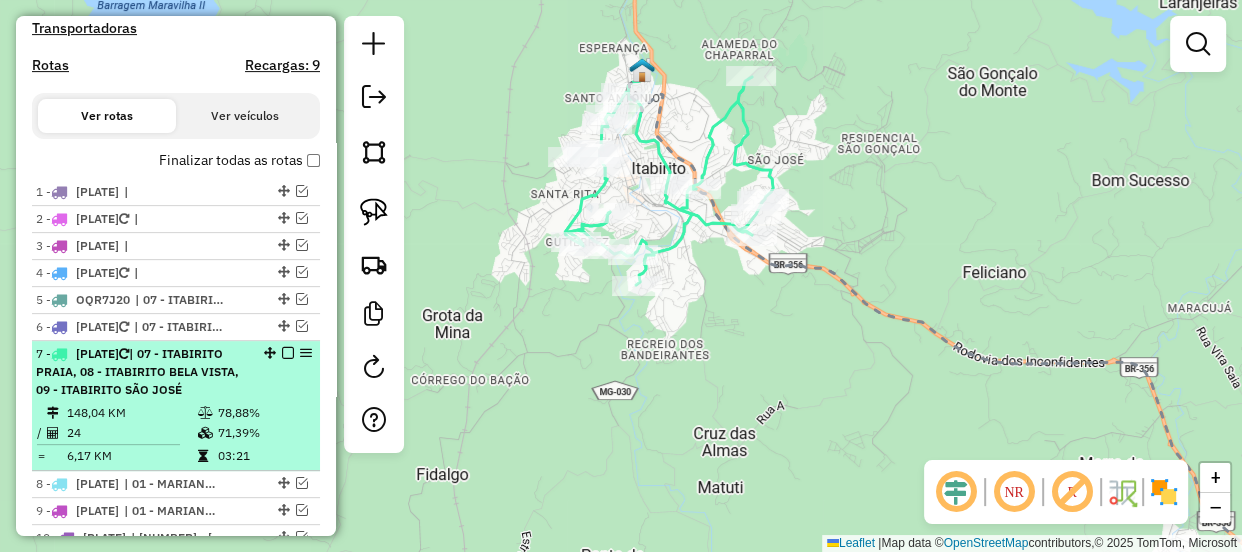 click at bounding box center (288, 353) 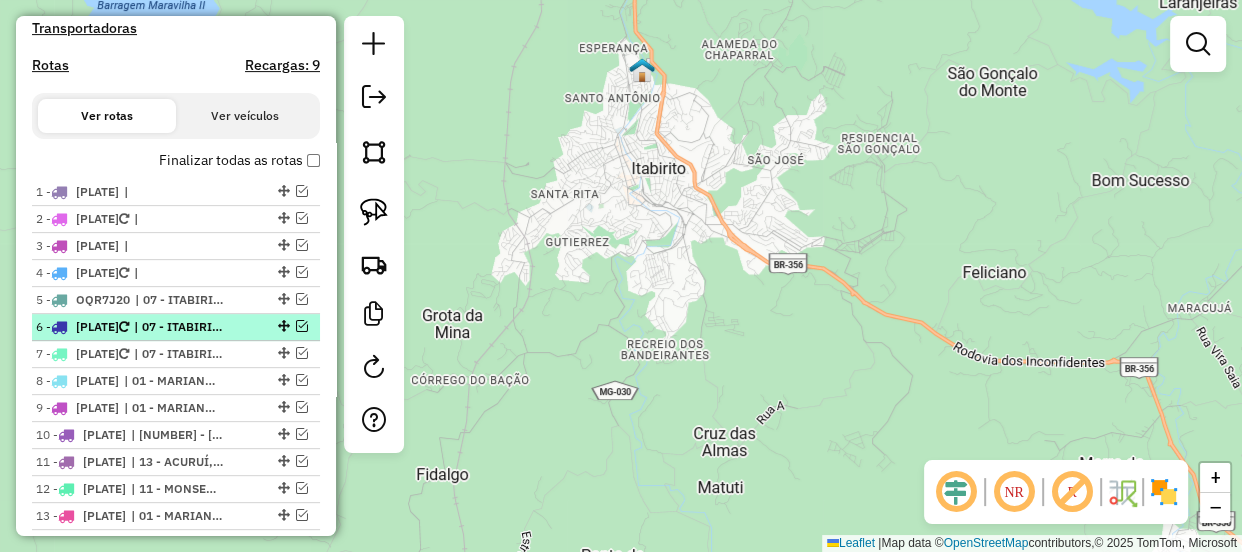 click at bounding box center [302, 326] 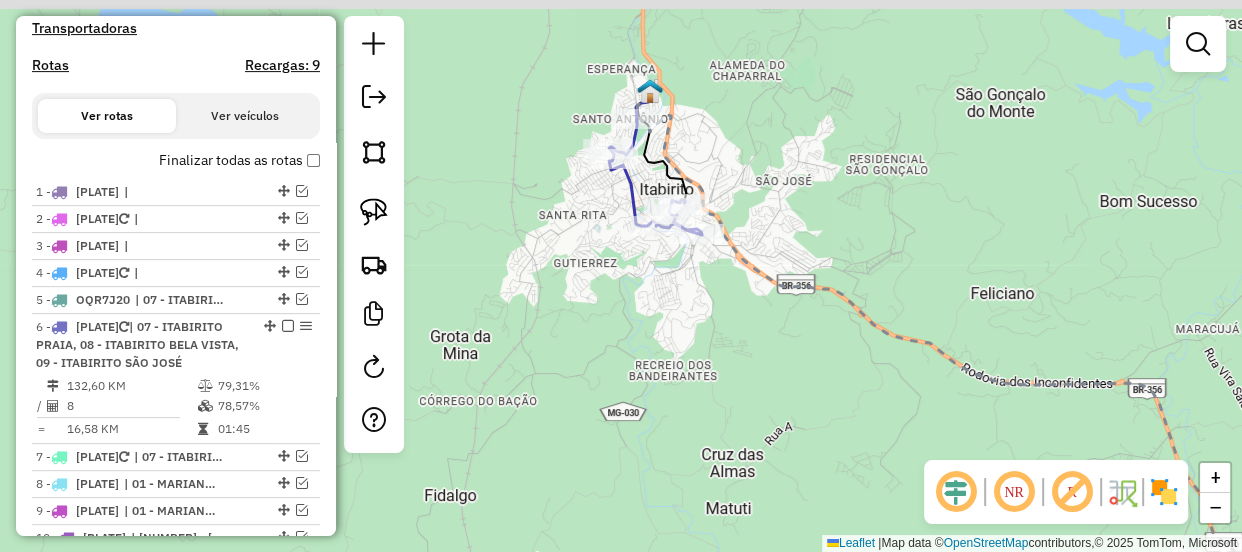 drag, startPoint x: 604, startPoint y: 270, endPoint x: 599, endPoint y: 326, distance: 56.22277 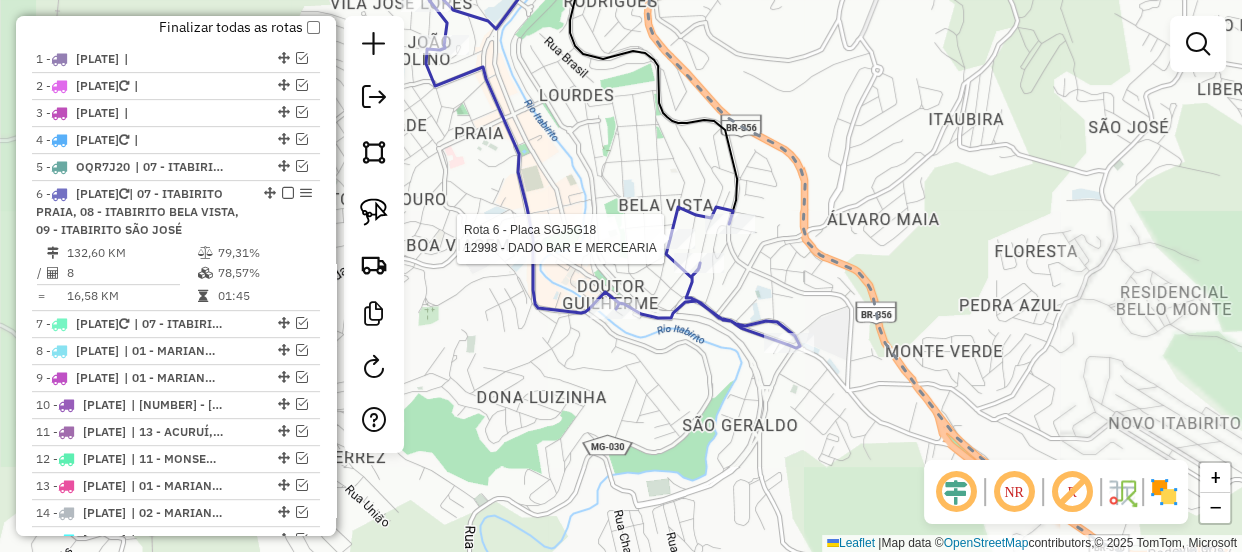 select on "**********" 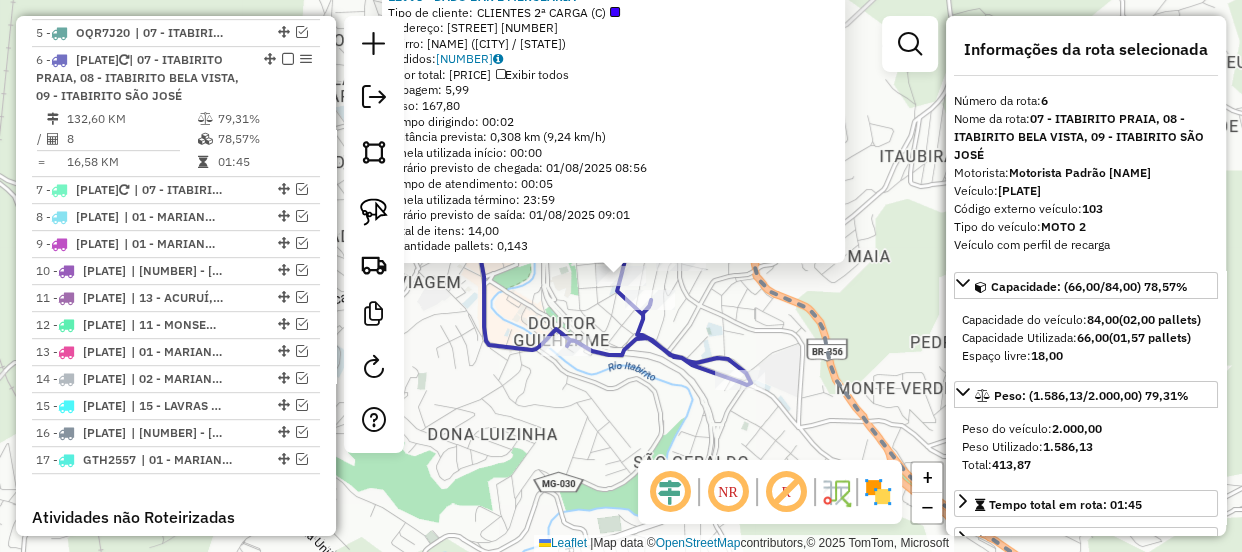 scroll, scrollTop: 933, scrollLeft: 0, axis: vertical 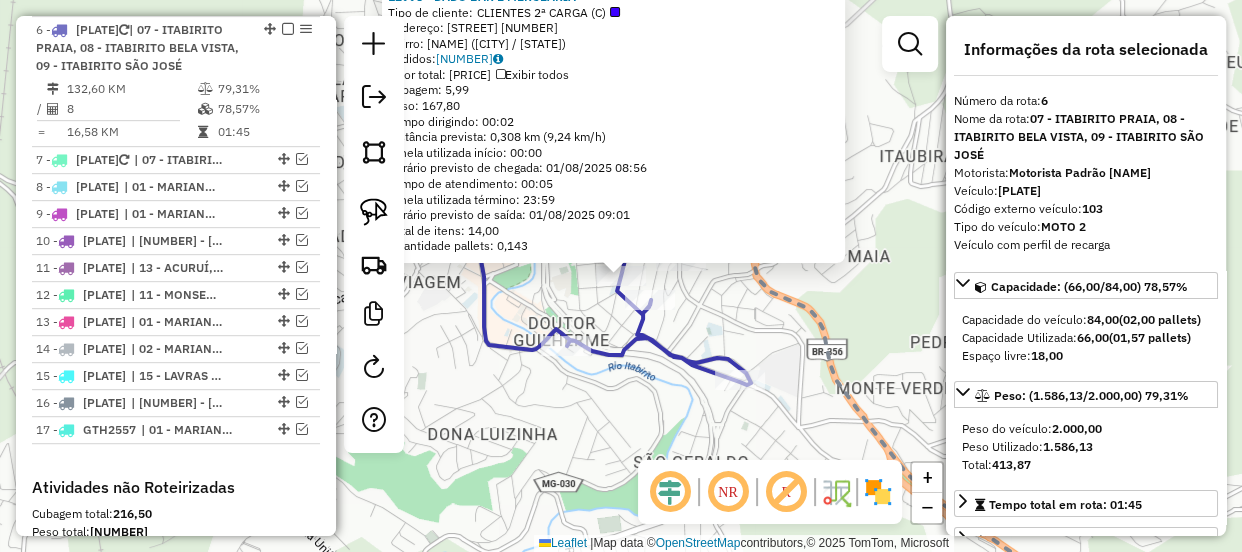 click on "[NUMBER] - [NAME]  Tipo de cliente:   [NAME]   Endereço: [STREET] [NUMBER]   Bairro: [NAME] ([CITY] / [STATE])   Pedidos:  [NUMBER]   Valor total: [PRICE]   Exibir todos   Cubagem: [NUMBER]  Peso: [NUMBER]  Tempo dirigindo: [TIME]   Distância prevista: [NUMBER] km ([NUMBER] km/h)   Janela utilizada início: [TIME]   Horário previsto de chegada: [DATE] [TIME]   Tempo de atendimento: [TIME]   Janela utilizada término: [TIME]   Horário previsto de saída: [DATE] [TIME]   Total de itens: [NUMBER]   Quantidade pallets: [NUMBER]  × Janela de atendimento Grade de atendimento Capacidade Transportadoras Veículos Cliente Pedidos  Rotas Selecione os dias de semana para filtrar as janelas de atendimento  Seg   Ter   Qua   Qui   Sex   Sáb   Dom  Informe o período da janela de atendimento: De: Até:  Filtrar exatamente a janela do cliente  Considerar janela de atendimento padrão  Selecione os dias de semana para filtrar as grades de atendimento  Seg   Ter   Qua   Qui   Sex   Sáb   Dom  Informe o período da janela de atendimento: De: Até:  Filtrar exatamente a janela do cliente  Considerar janela de atendimento padrão  Selecione os dias de semana para filtrar as grades de atendimento  Seg   Ter   Qua   Qui   Sex   Sáb   Dom   Peso mínimo:   Peso máximo:   De:  De:" 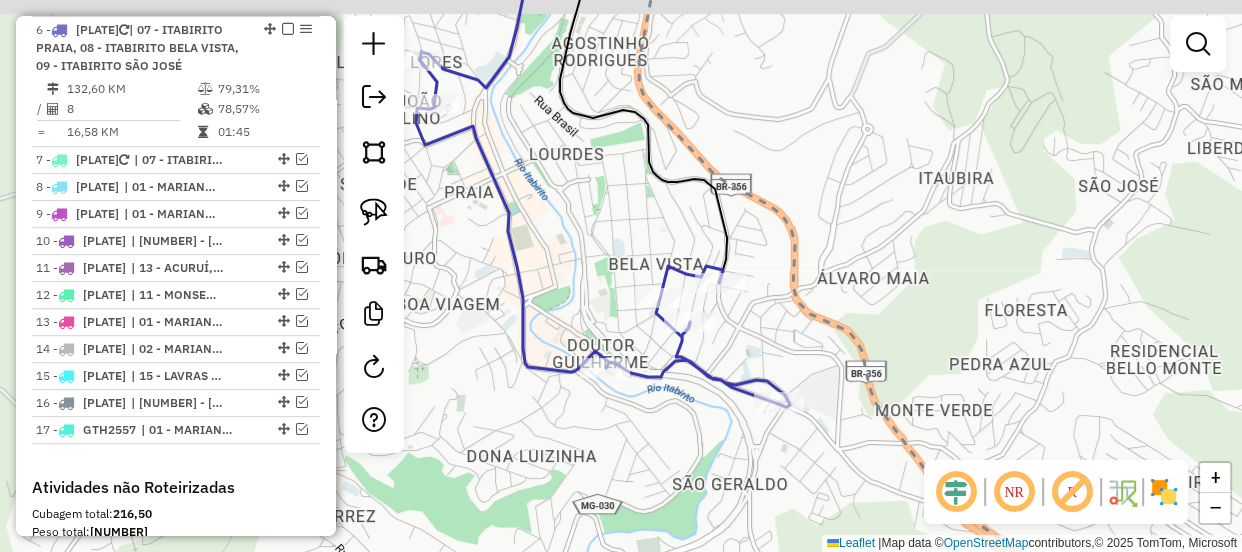 drag, startPoint x: 759, startPoint y: 343, endPoint x: 815, endPoint y: 370, distance: 62.169125 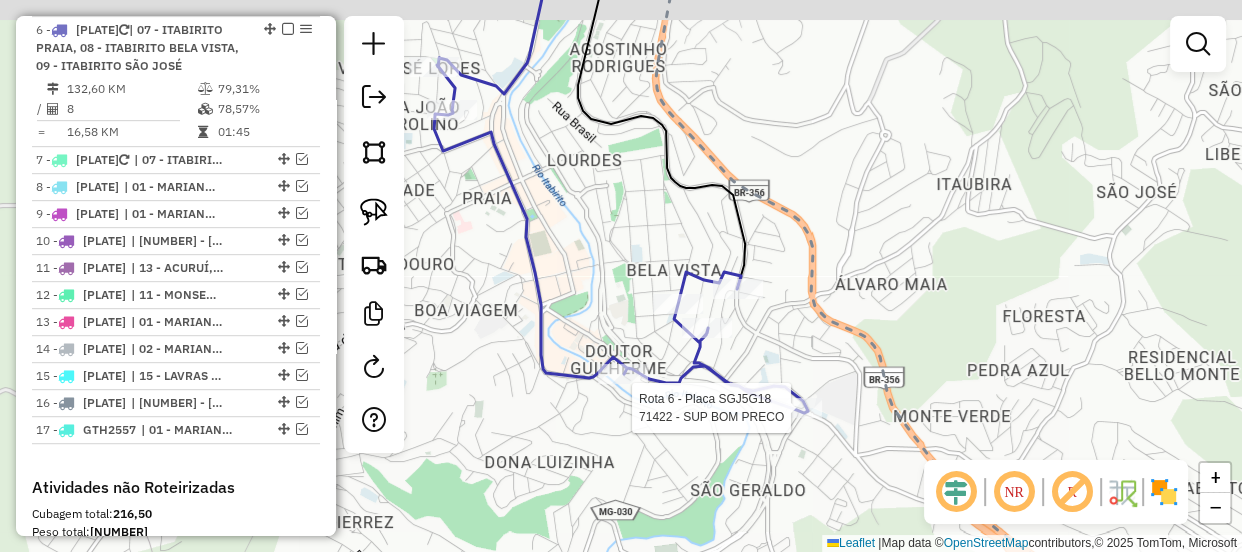 select on "**********" 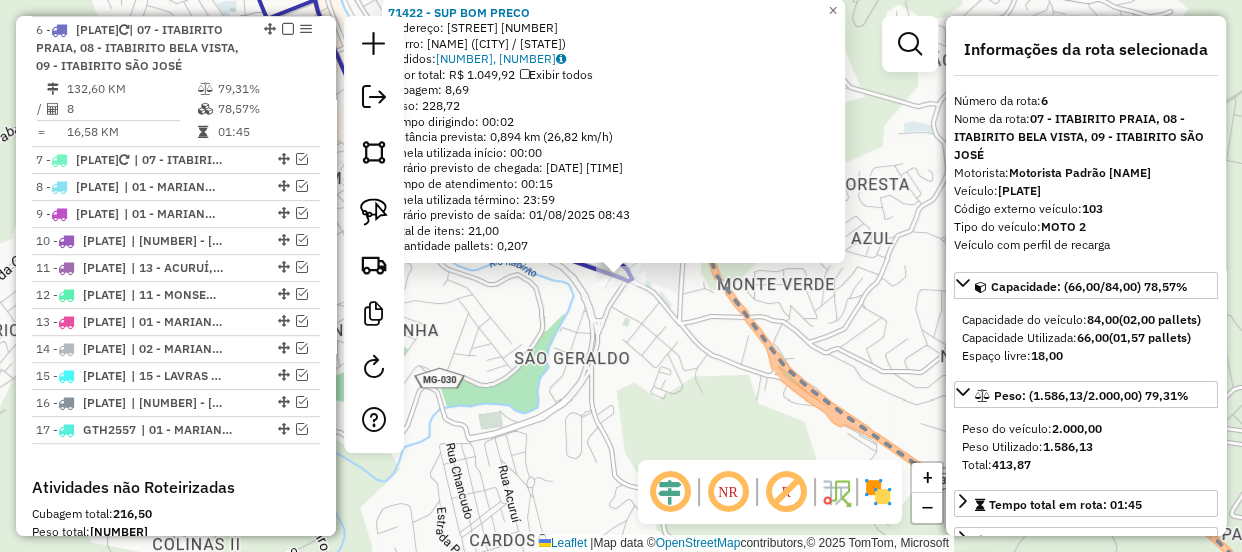 click on "[NAME]  Endereço: [STREET] [NUMBER]   Bairro: [NAME] ([CITY] / [STATE])   Pedidos:  [NUMBER], [NUMBER]   Valor total: [PRICE]   Exibir todos   Cubagem: [NUMBER]  Peso: [NUMBER]  Tempo dirigindo: [TIME]   Distância prevista: [NUMBER] km ([NUMBER] km/h)   Janela utilizada início: [TIME]   Horário previsto de chegada: [DATE] [TIME]   Tempo de atendimento: [TIME]   Janela utilizada término: [TIME]   Horário previsto de saída: [DATE] [TIME]   Total de itens: [NUMBER]   Quantidade pallets: [NUMBER]  × Janela de atendimento Grade de atendimento Capacidade Transportadoras Veículos Cliente Pedidos  Rotas Selecione os dias de semana para filtrar as janelas de atendimento  Seg   Ter   Qua   Qui   Sex   Sáb   Dom  Informe o período da janela de atendimento: De: Até:  Filtrar exatamente a janela do cliente  Considerar janela de atendimento padrão  Selecione os dias de semana para filtrar as grades de atendimento  Seg   Ter   Qua   Qui   Sex   Sáb   Dom   Peso mínimo:   Peso máximo:   De:  De:" 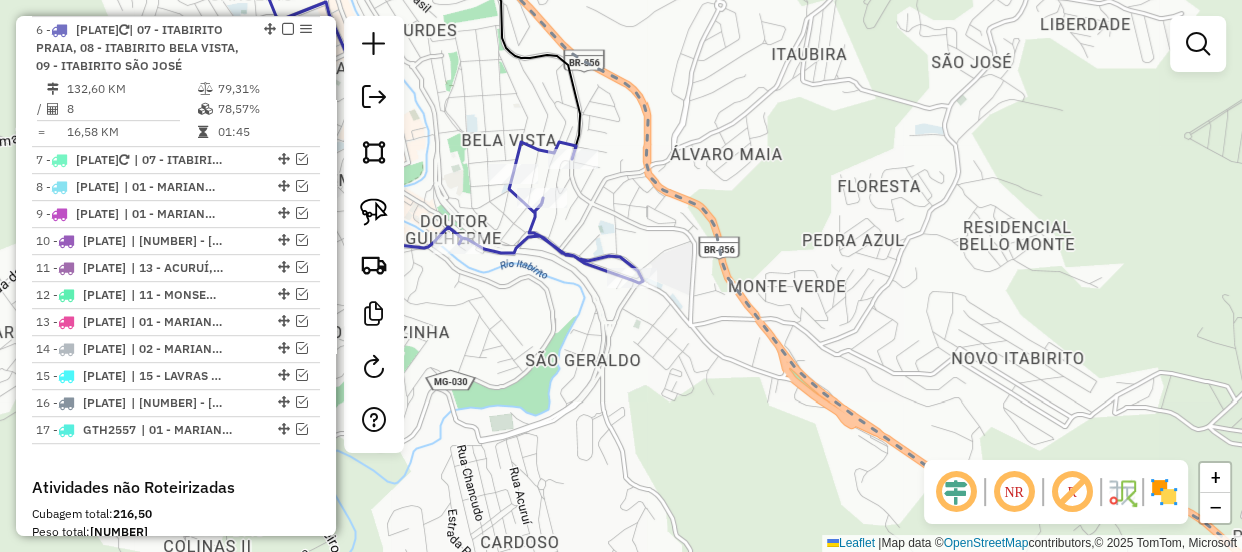 drag, startPoint x: 669, startPoint y: 362, endPoint x: 845, endPoint y: 410, distance: 182.42807 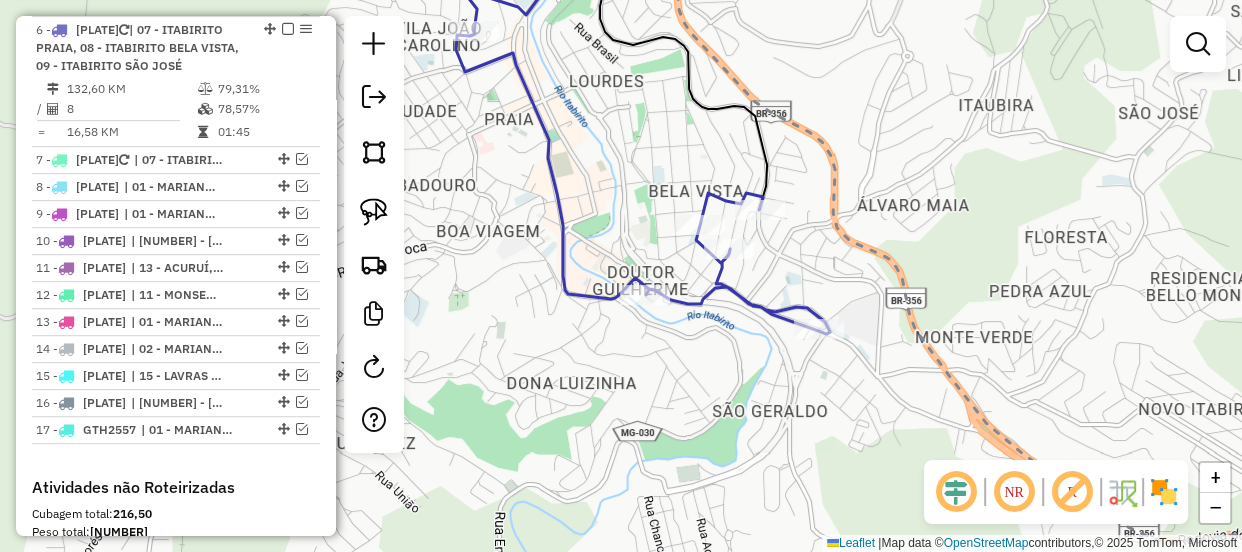 drag, startPoint x: 700, startPoint y: 340, endPoint x: 788, endPoint y: 403, distance: 108.226616 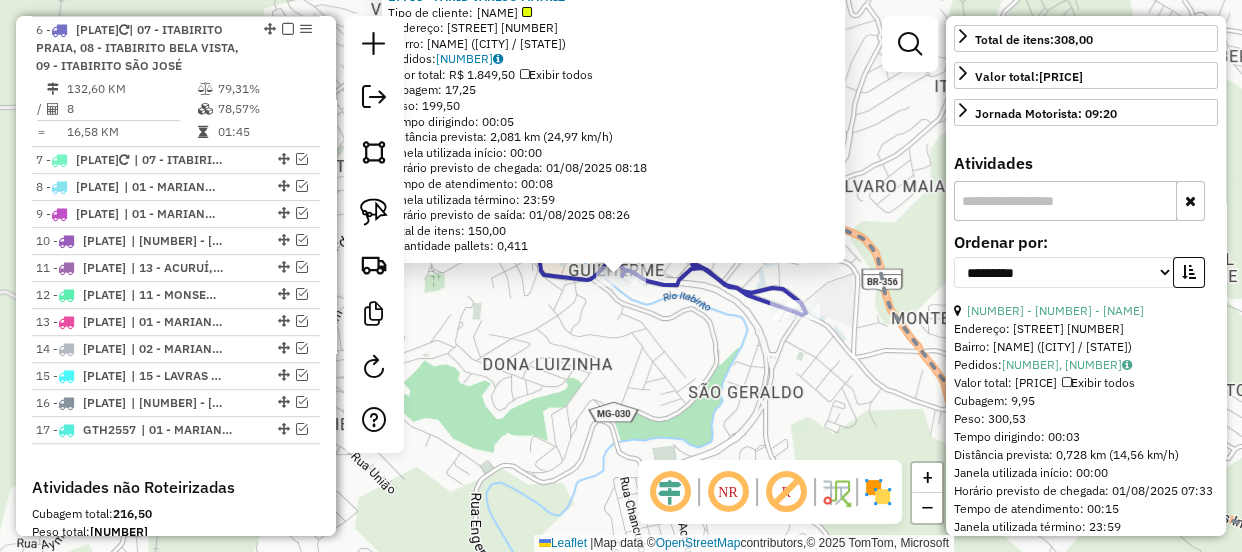 scroll, scrollTop: 636, scrollLeft: 0, axis: vertical 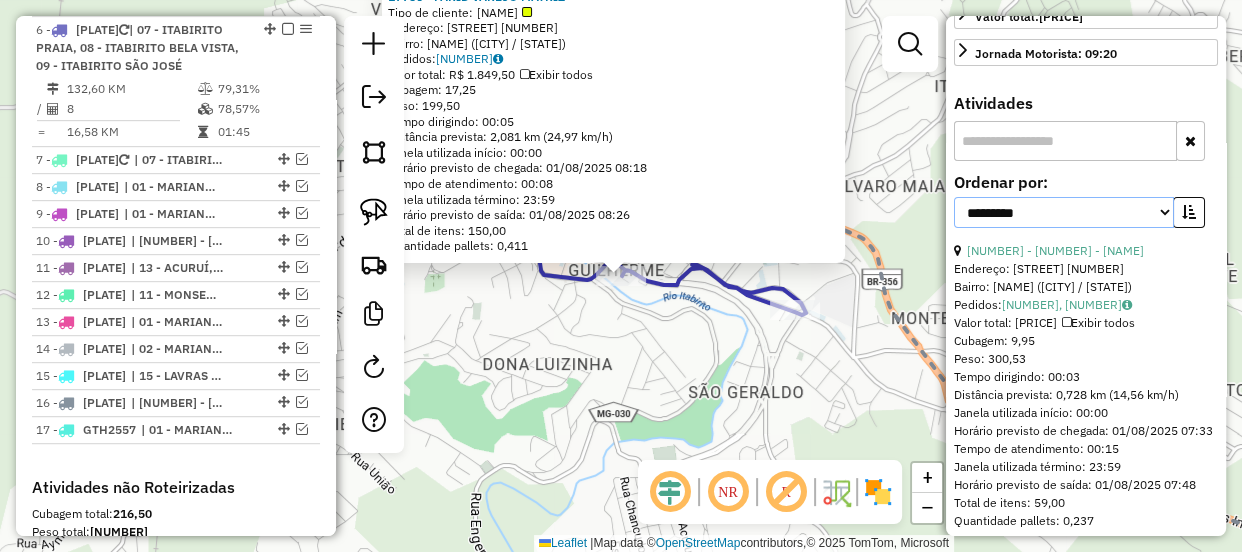 click on "**********" at bounding box center (1064, 212) 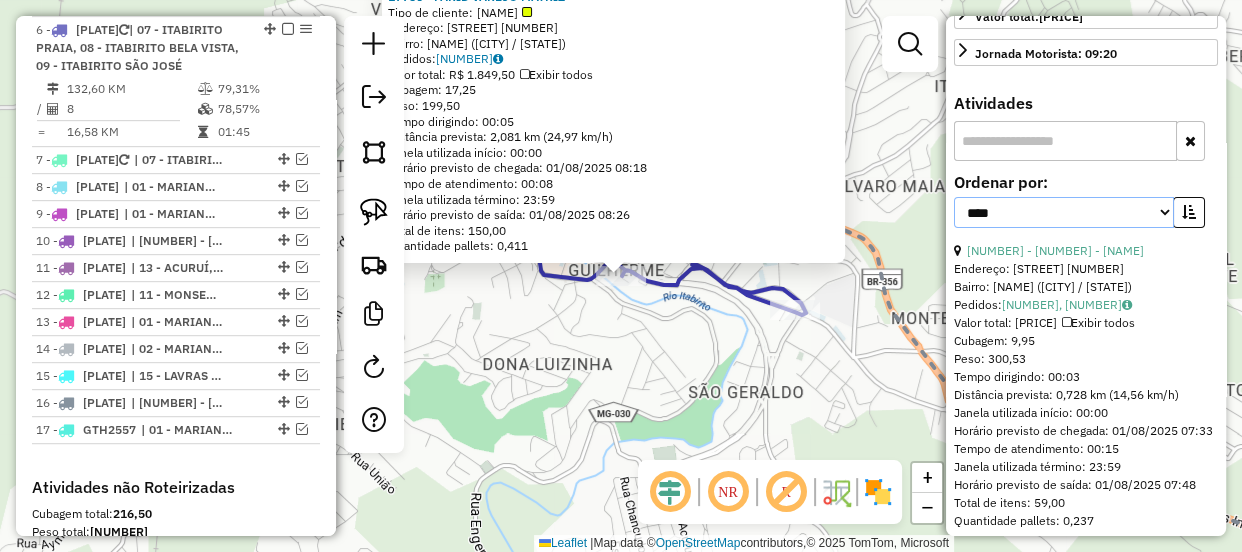 click on "**********" at bounding box center (1064, 212) 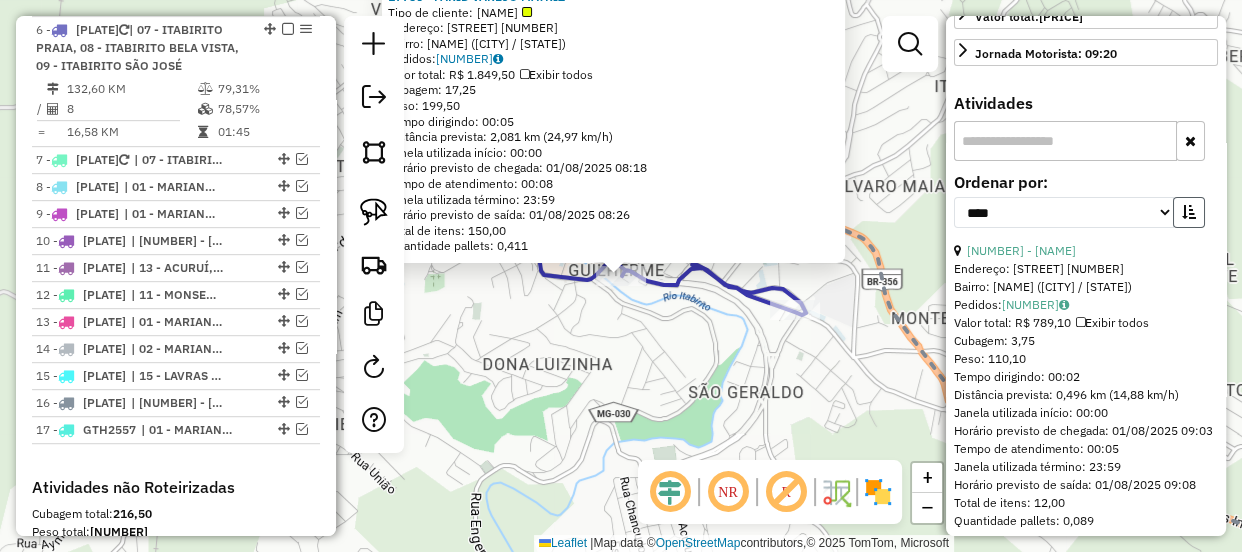 click at bounding box center (1189, 212) 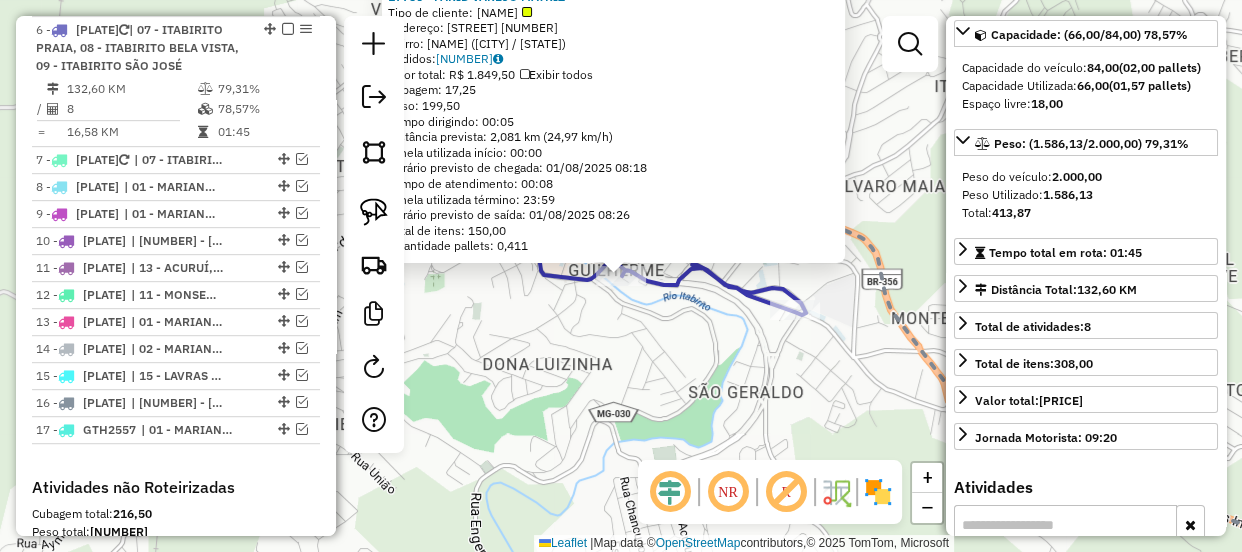scroll, scrollTop: 0, scrollLeft: 0, axis: both 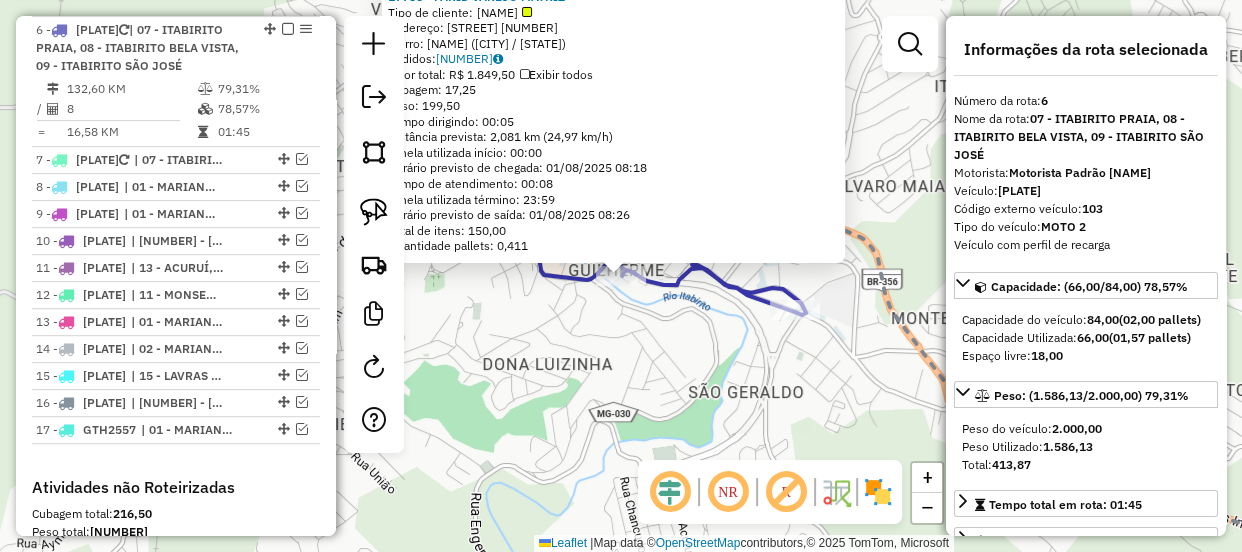 click on "[NUMBER] - [NAME]  Tipo de cliente:   [NAME]   Endereço: [STREET] [NUMBER]   Bairro: [NAME] ([CITY] / [STATE])   Pedidos:  [NUMBER]   Valor total: [PRICE]   Exibir todos   Cubagem: [NUMBER]  Peso: [NUMBER]  Tempo dirigindo: [TIME]   Distância prevista: [NUMBER] km ([NUMBER] km/h)   Janela utilizada início: [TIME]   Horário previsto de chegada: [DATE] [TIME]   Tempo de atendimento: [TIME]   Janela utilizada término: [TIME]   Horário previsto de saída: [DATE] [TIME]   Total de itens: [NUMBER]   Quantidade pallets: [NUMBER]  × Janela de atendimento Grade de atendimento Capacidade Transportadoras Veículos Cliente Pedidos  Rotas Selecione os dias de semana para filtrar as janelas de atendimento  Seg   Ter   Qua   Qui   Sex   Sáb   Dom  Informe o período da janela de atendimento: De: Até:  Filtrar exatamente a janela do cliente  Considerar janela de atendimento padrão  Selecione os dias de semana para filtrar as grades de atendimento  Seg   Ter   Qua   Qui   Sex   Sáb   Dom   Peso mínimo:  De:" 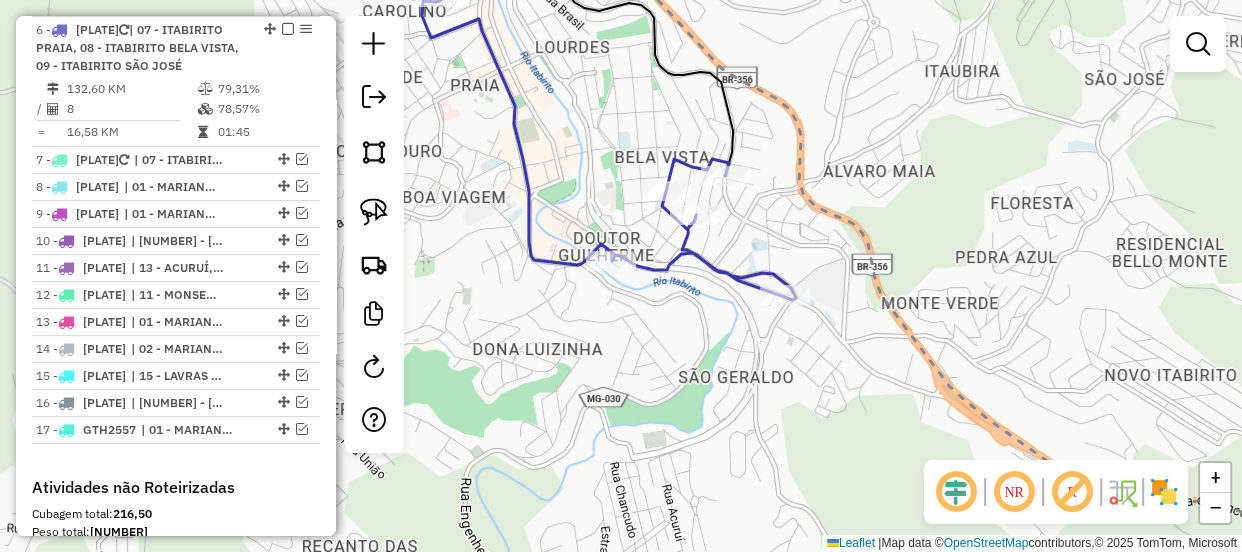 drag, startPoint x: 888, startPoint y: 264, endPoint x: 879, endPoint y: 244, distance: 21.931713 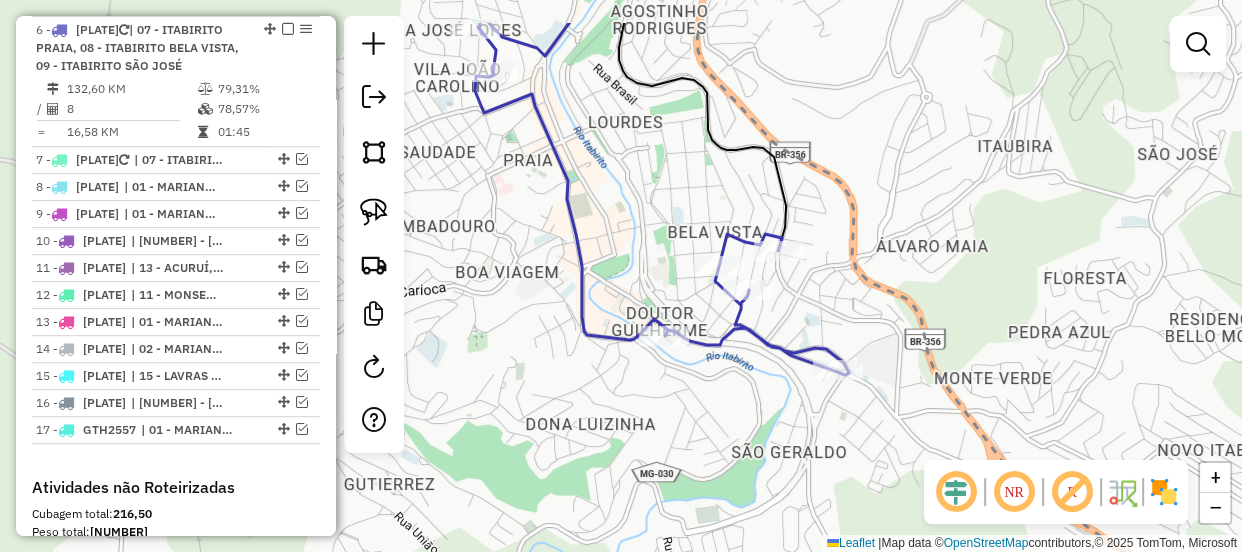 drag, startPoint x: 646, startPoint y: 344, endPoint x: 702, endPoint y: 408, distance: 85.04117 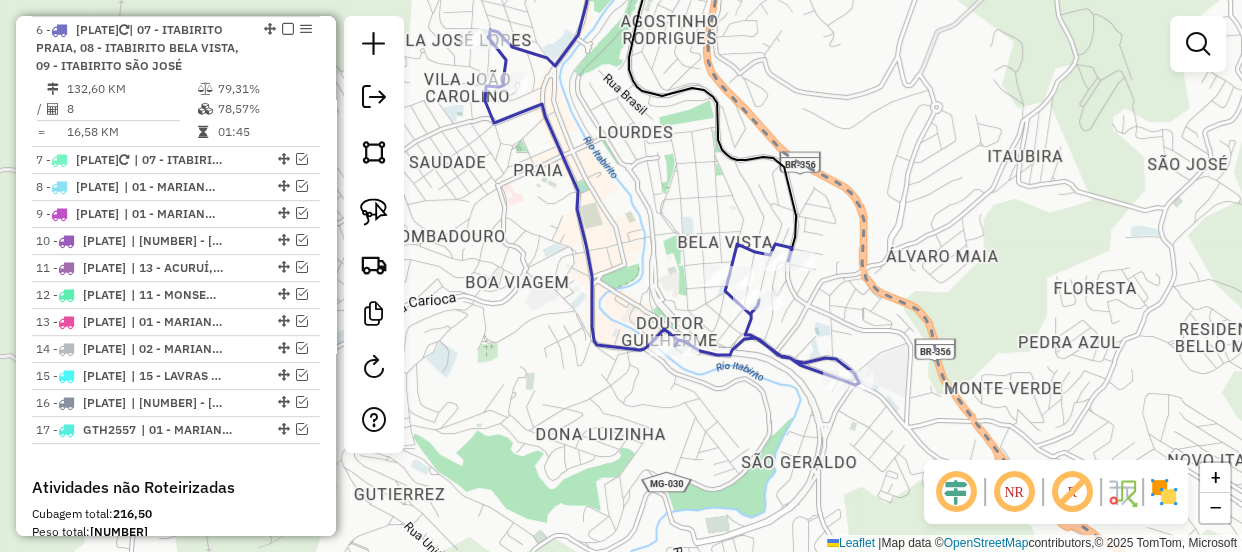 click on "Janela de atendimento Grade de atendimento Capacidade Transportadoras Veículos Cliente Pedidos  Rotas Selecione os dias de semana para filtrar as janelas de atendimento  Seg   Ter   Qua   Qui   Sex   Sáb   Dom  Informe o período da janela de atendimento: De: Até:  Filtrar exatamente a janela do cliente  Considerar janela de atendimento padrão  Selecione os dias de semana para filtrar as grades de atendimento  Seg   Ter   Qua   Qui   Sex   Sáb   Dom   Considerar clientes sem dia de atendimento cadastrado  Clientes fora do dia de atendimento selecionado Filtrar as atividades entre os valores definidos abaixo:  Peso mínimo:   Peso máximo:   Cubagem mínima:   Cubagem máxima:   De:   Até:  Filtrar as atividades entre o tempo de atendimento definido abaixo:  De:   Até:   Considerar capacidade total dos clientes não roteirizados Transportadora: Selecione um ou mais itens Tipo de veículo: Selecione um ou mais itens Veículo: Selecione um ou mais itens Motorista: Selecione um ou mais itens Nome: Rótulo:" 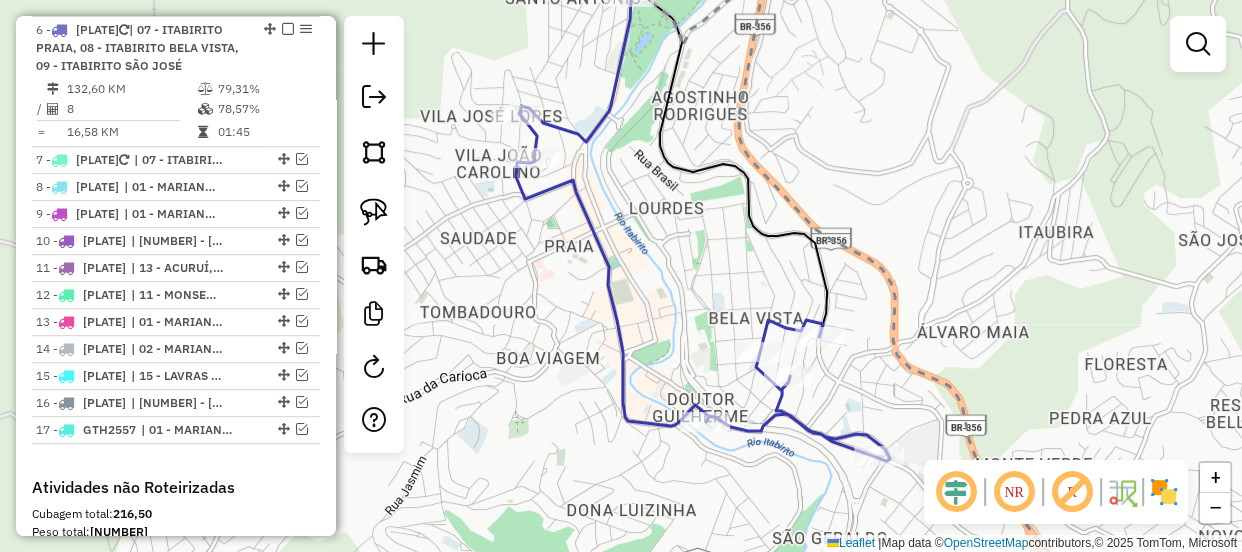 drag, startPoint x: 699, startPoint y: 257, endPoint x: 691, endPoint y: 312, distance: 55.578773 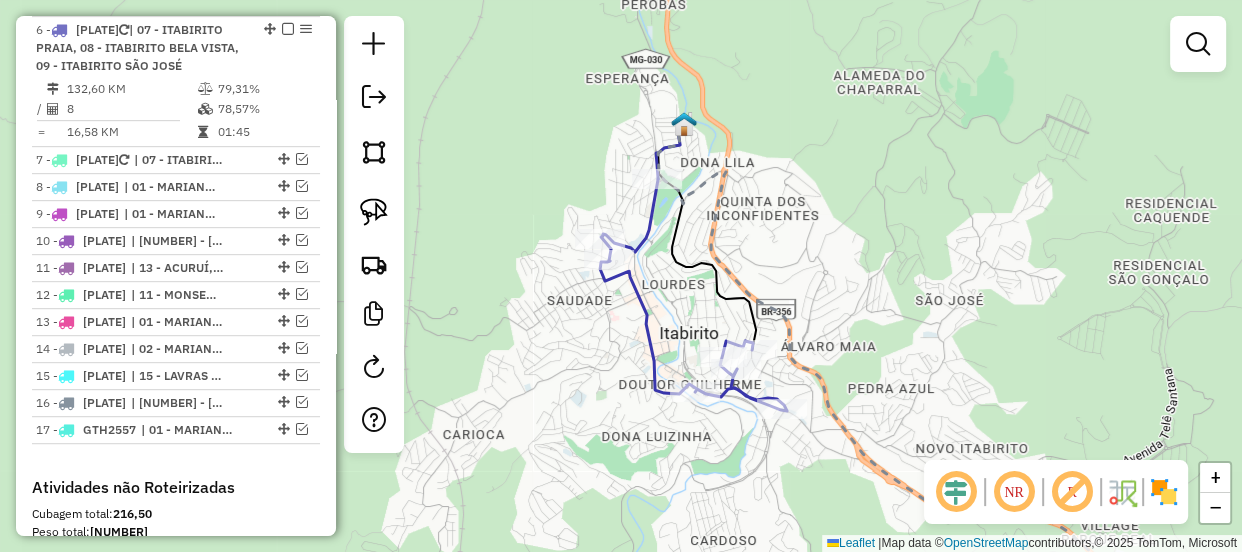 drag, startPoint x: 694, startPoint y: 318, endPoint x: 688, endPoint y: 300, distance: 18.973665 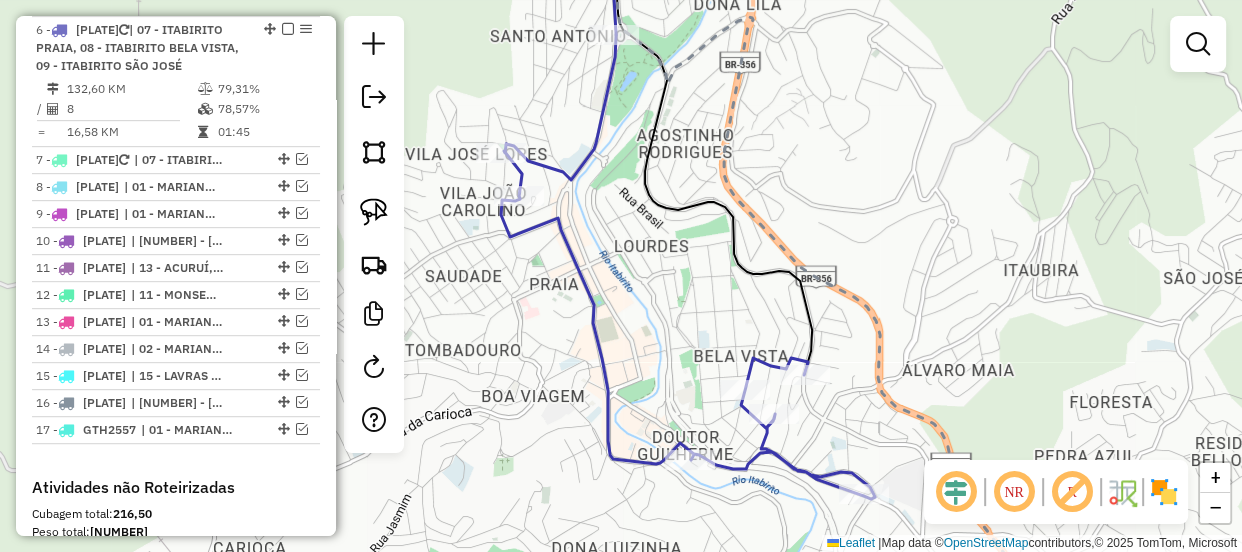 drag, startPoint x: 689, startPoint y: 300, endPoint x: 692, endPoint y: 326, distance: 26.172504 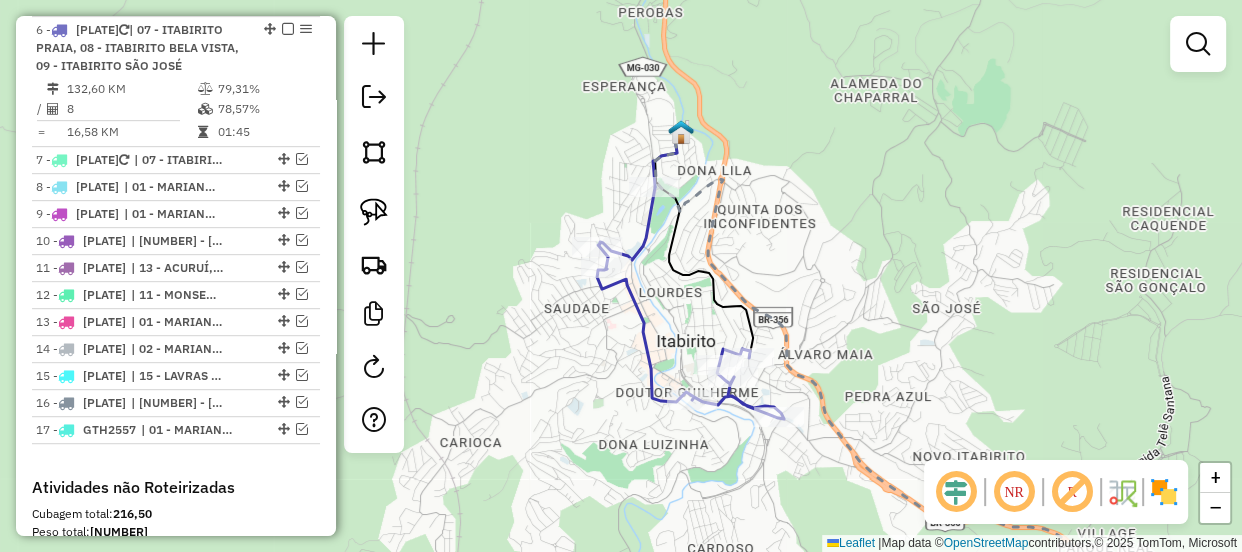 drag, startPoint x: 677, startPoint y: 296, endPoint x: 675, endPoint y: 333, distance: 37.054016 